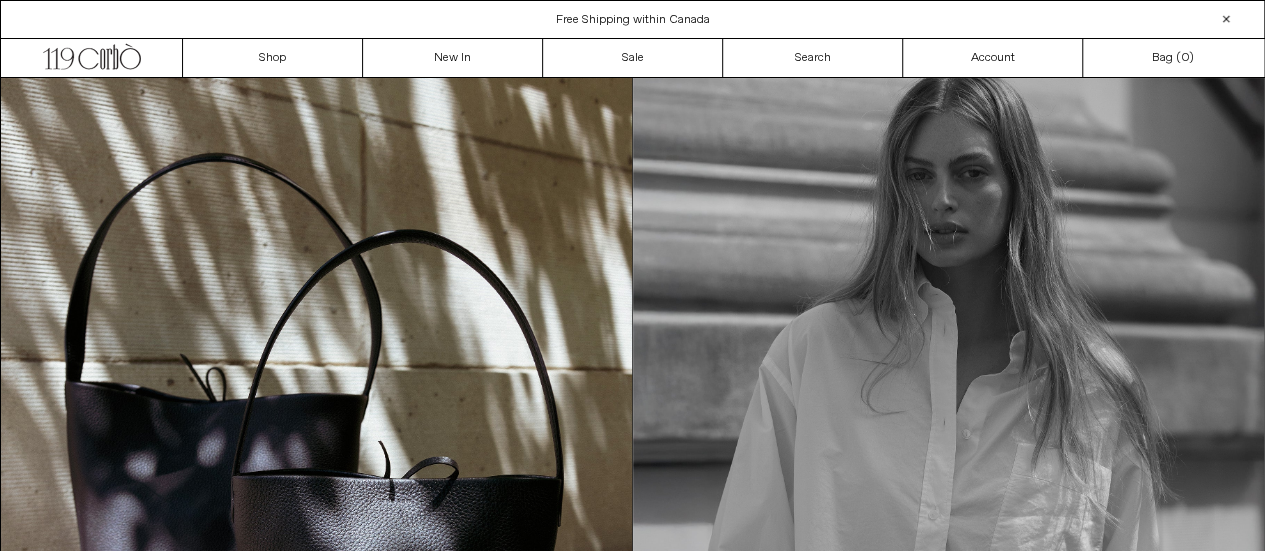 scroll, scrollTop: 0, scrollLeft: 0, axis: both 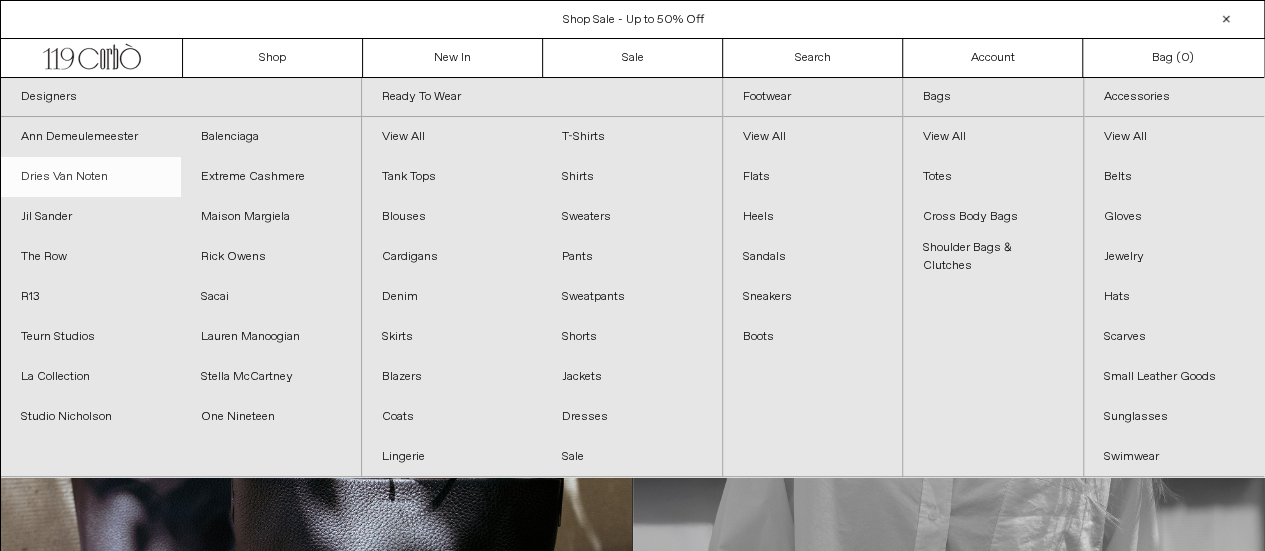 click on "Dries Van Noten" at bounding box center (91, 177) 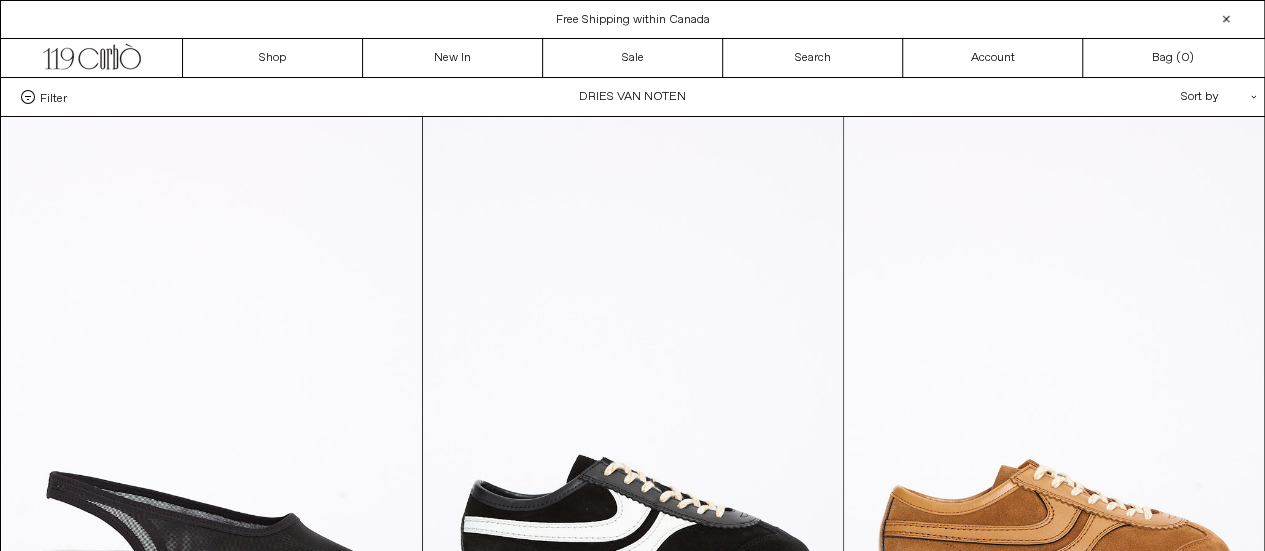scroll, scrollTop: 0, scrollLeft: 0, axis: both 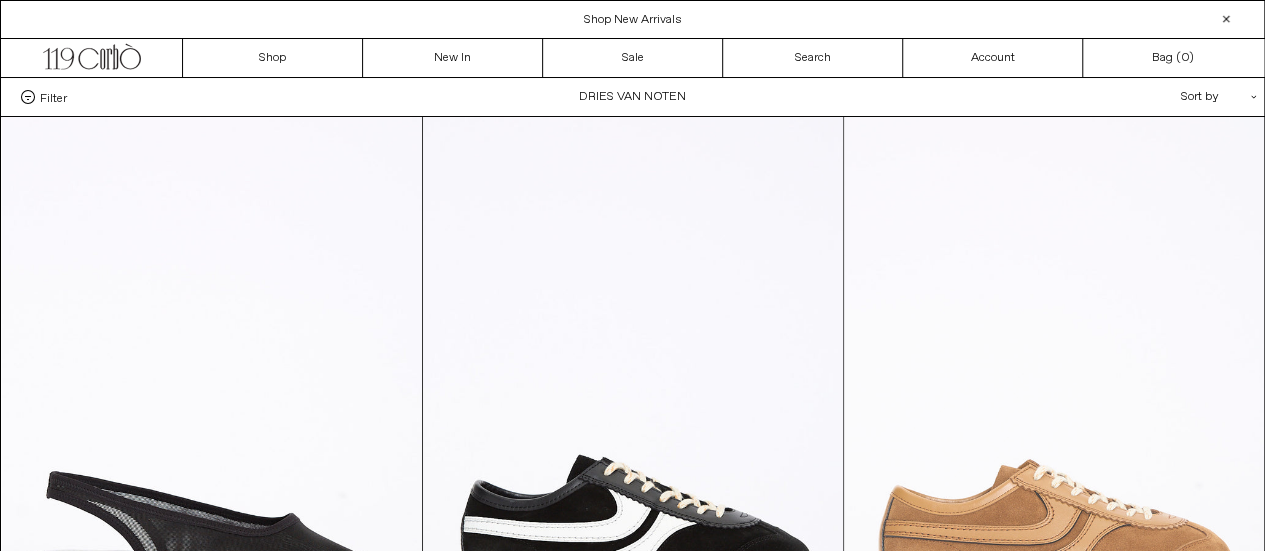 click at bounding box center (1054, 432) 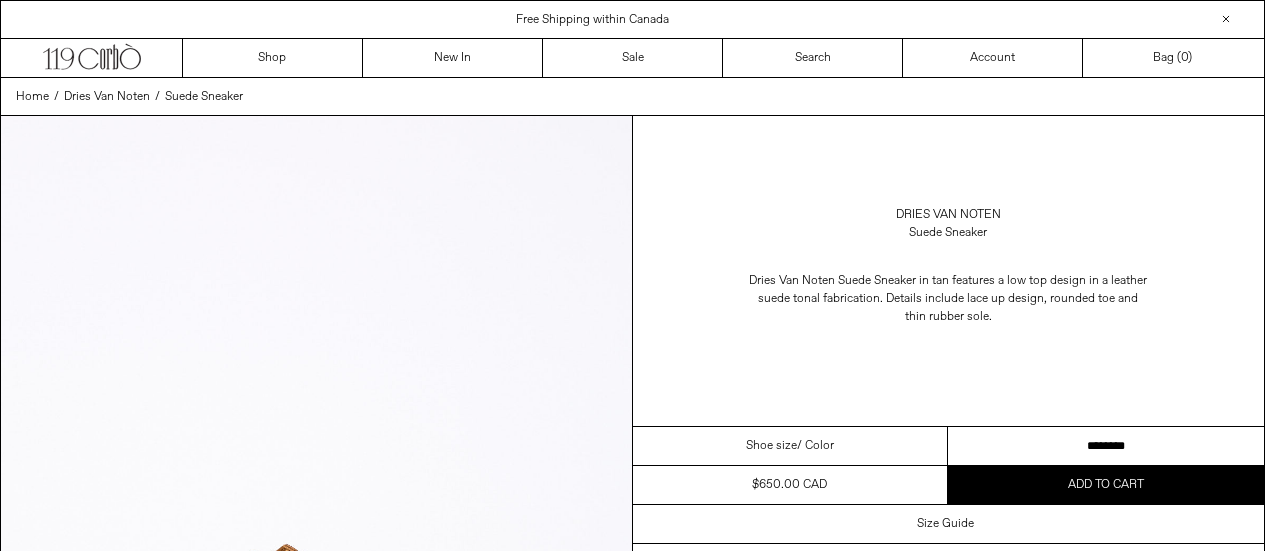 scroll, scrollTop: 0, scrollLeft: 0, axis: both 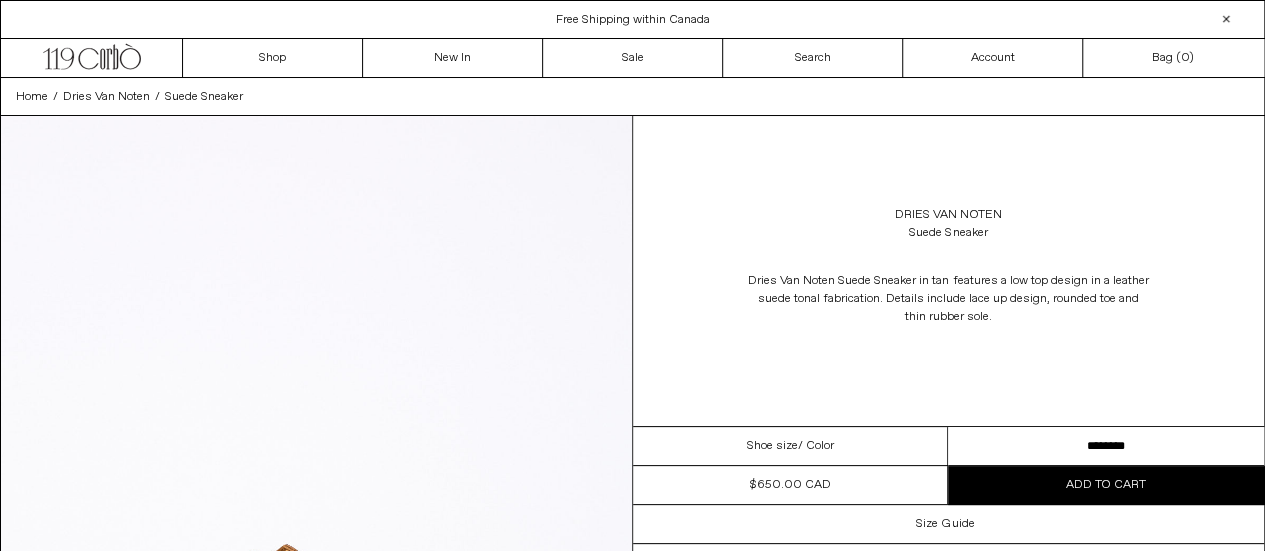 click on "**********" at bounding box center (1106, 446) 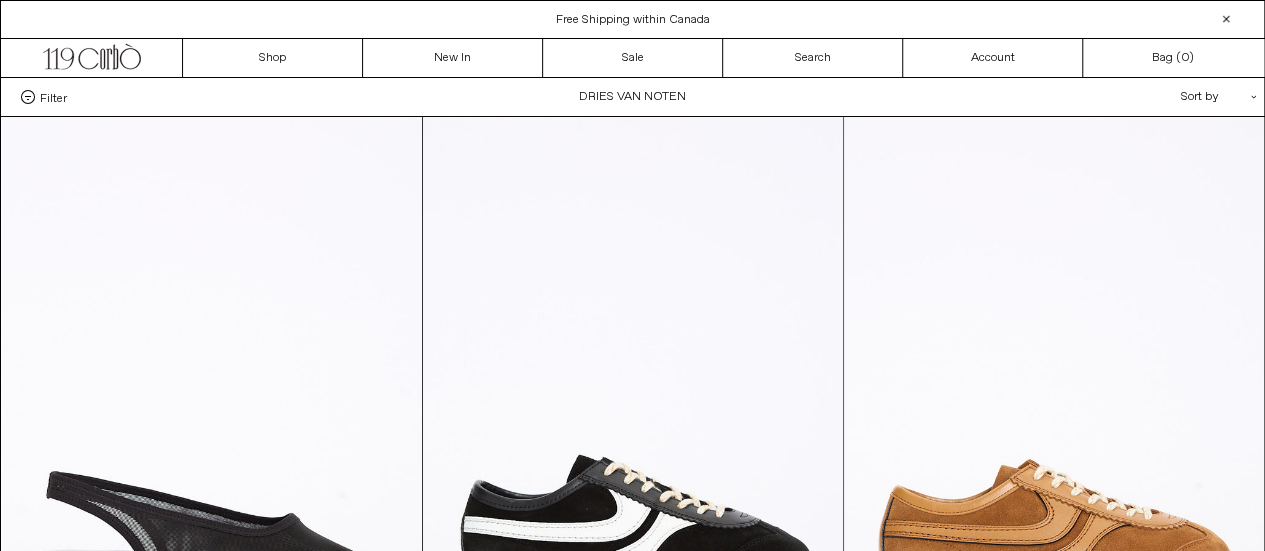 scroll, scrollTop: 0, scrollLeft: 0, axis: both 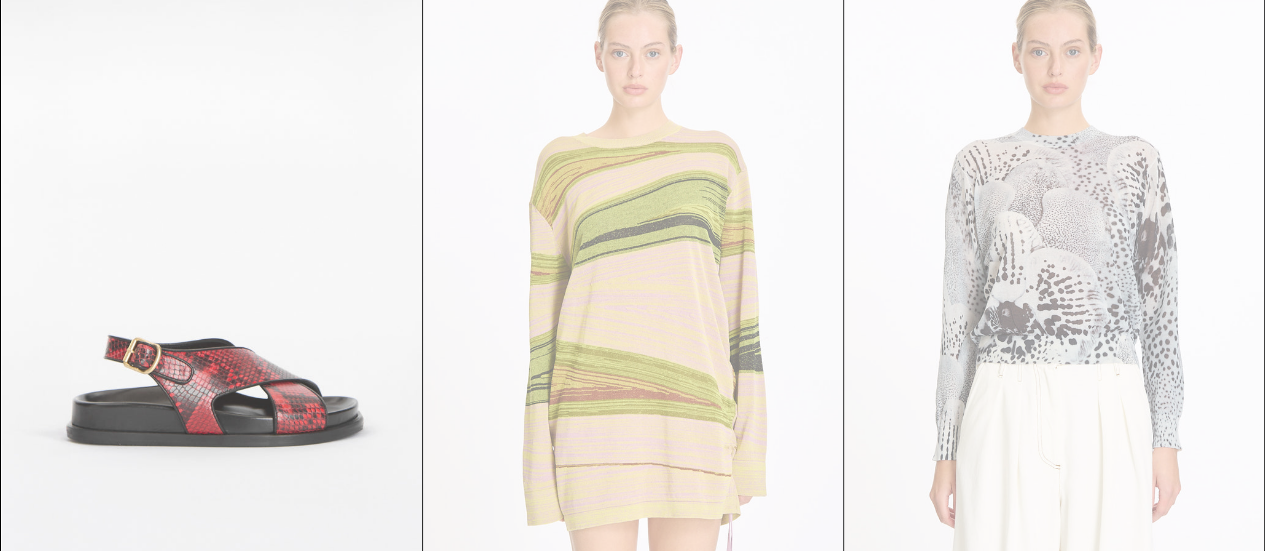 click at bounding box center [212, 292] 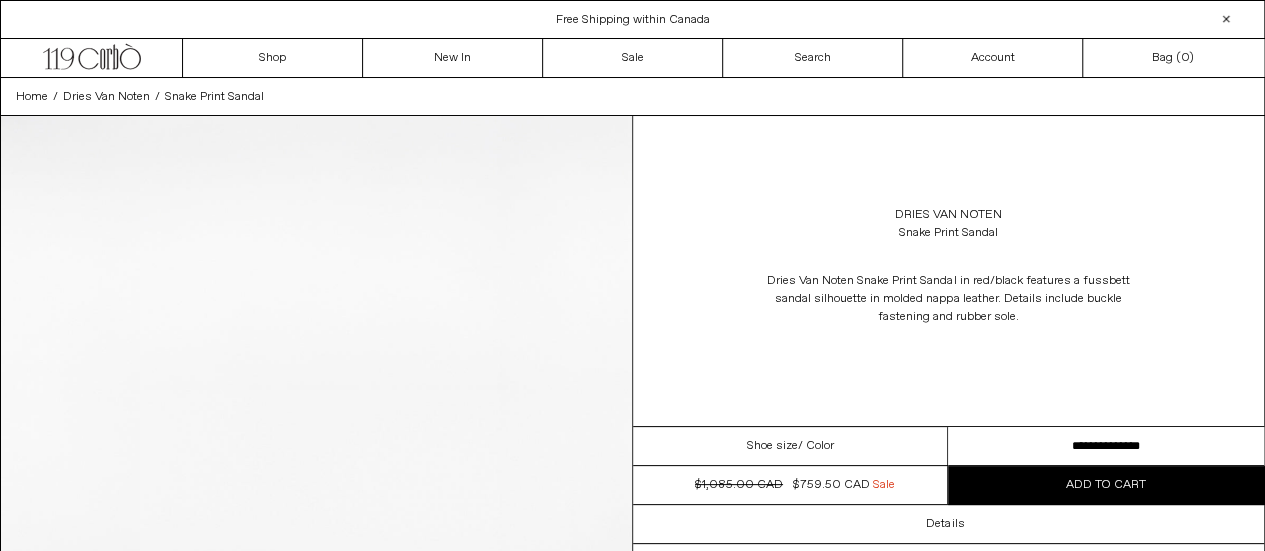 scroll, scrollTop: 0, scrollLeft: 0, axis: both 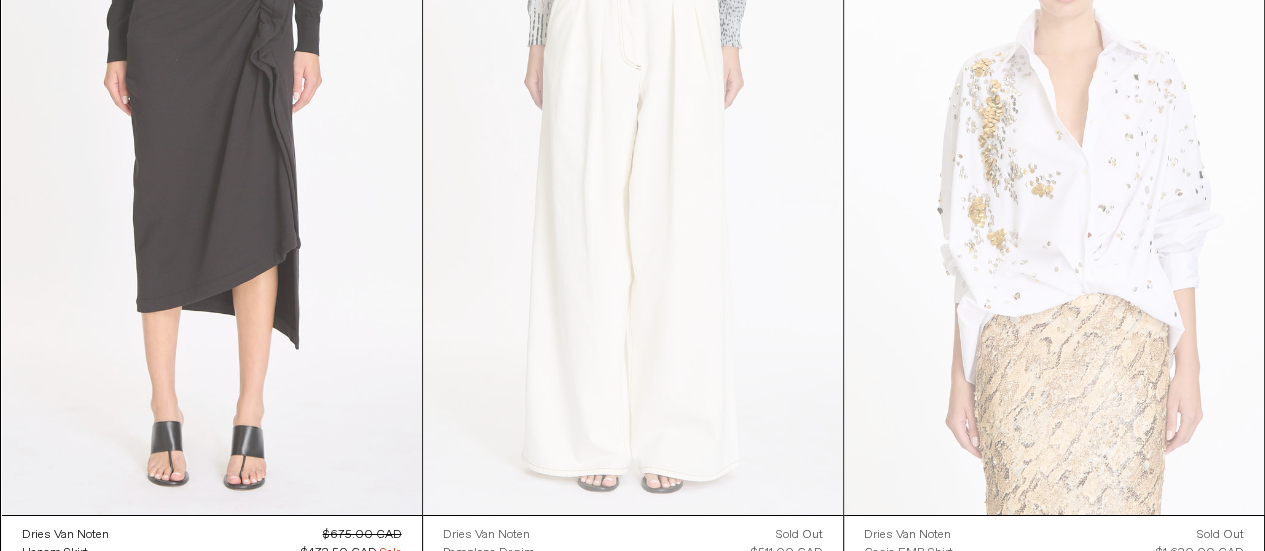 click at bounding box center (212, 200) 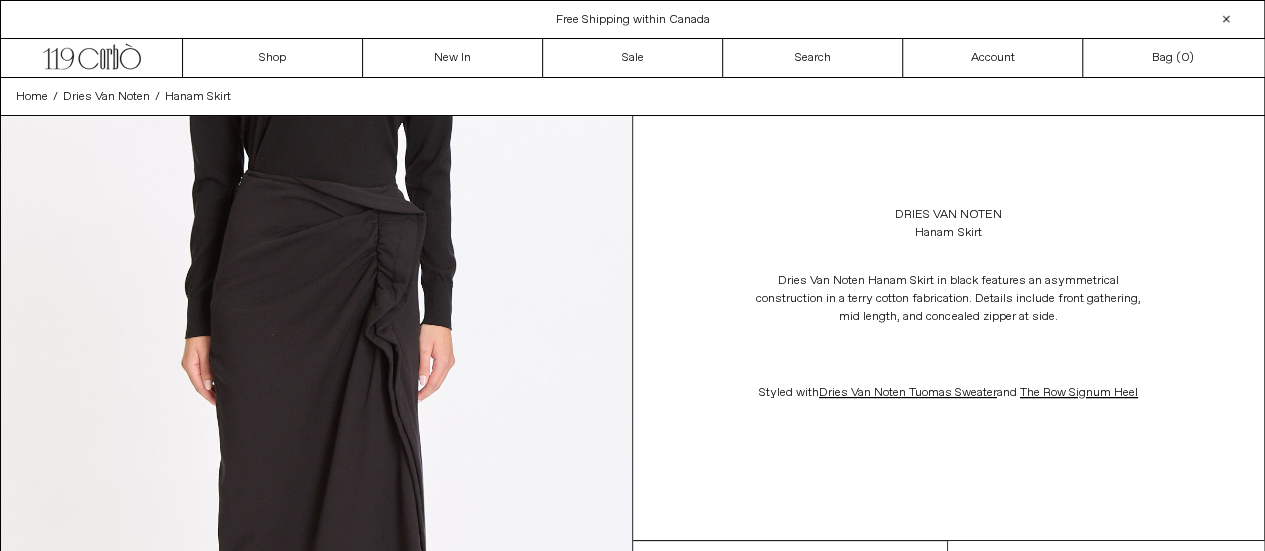 scroll, scrollTop: 0, scrollLeft: 0, axis: both 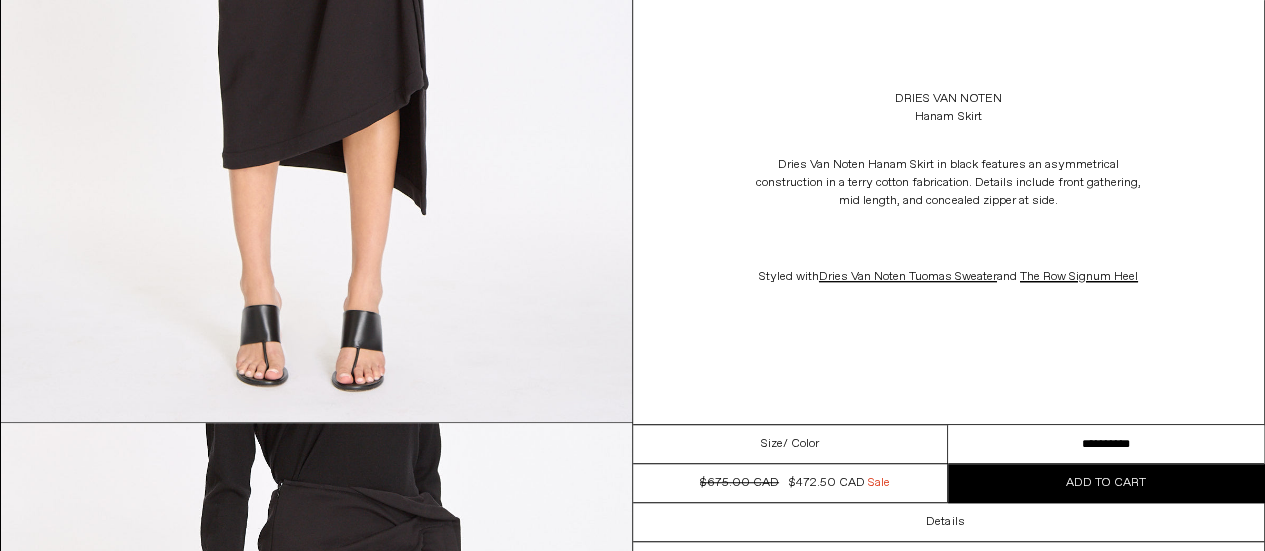 click on "**********" at bounding box center (1106, 444) 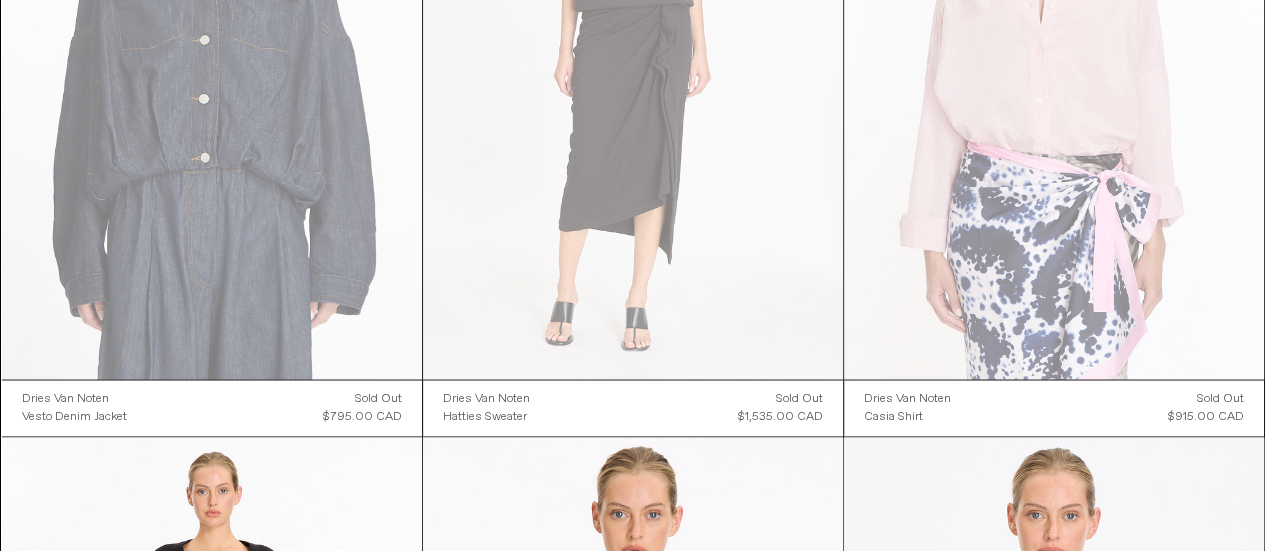 scroll, scrollTop: 0, scrollLeft: 0, axis: both 